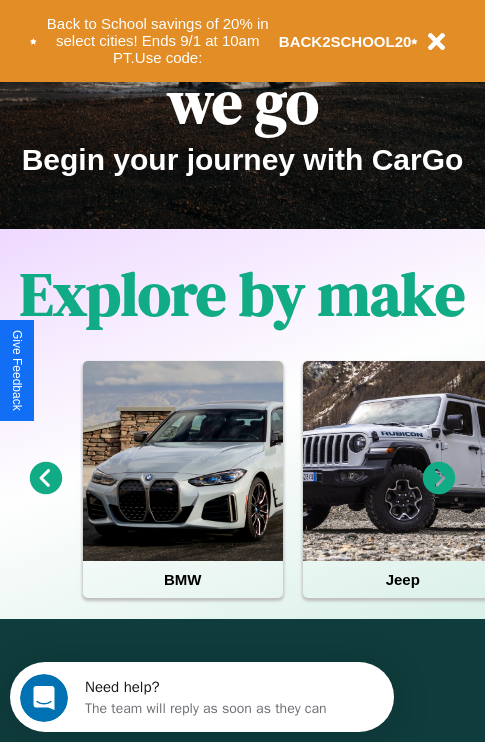 scroll, scrollTop: 308, scrollLeft: 0, axis: vertical 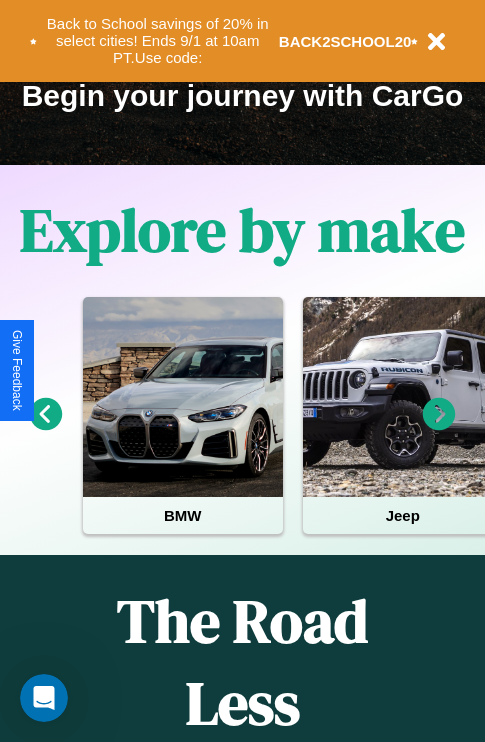 click 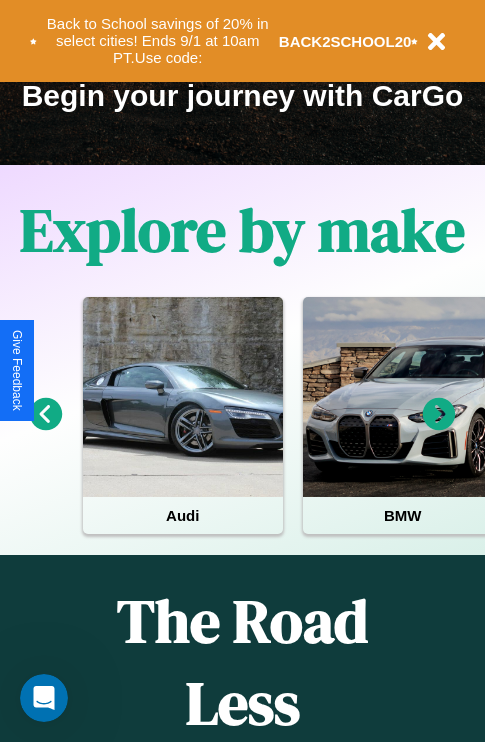 scroll, scrollTop: 817, scrollLeft: 0, axis: vertical 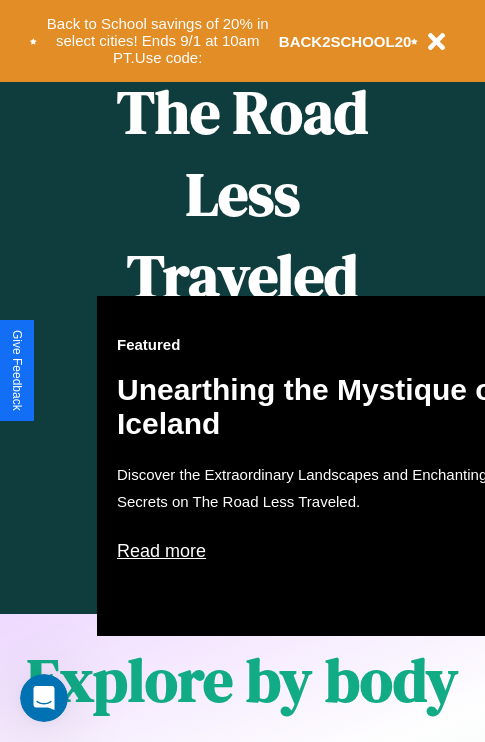 click on "Featured Unearthing the Mystique of Iceland Discover the Extraordinary Landscapes and Enchanting Secrets on The Road Less Traveled. Read more" at bounding box center (317, 466) 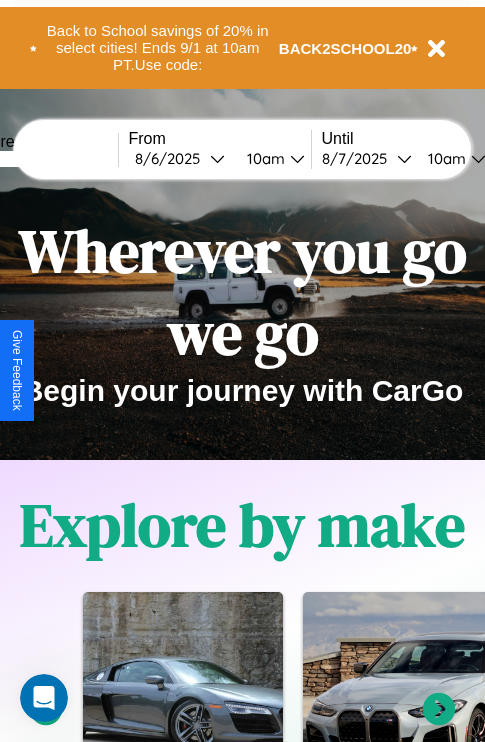 scroll, scrollTop: 0, scrollLeft: 0, axis: both 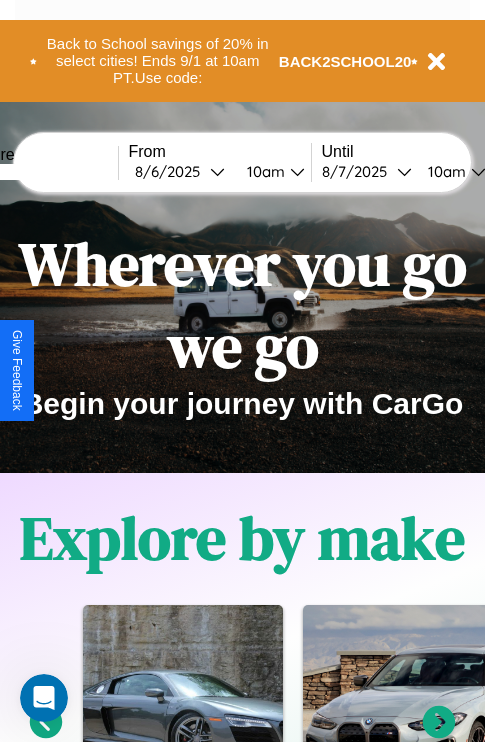 click at bounding box center (43, 172) 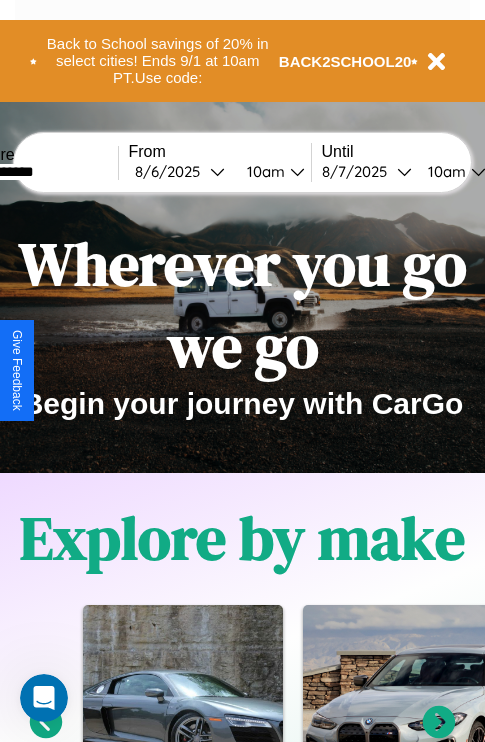 type on "**********" 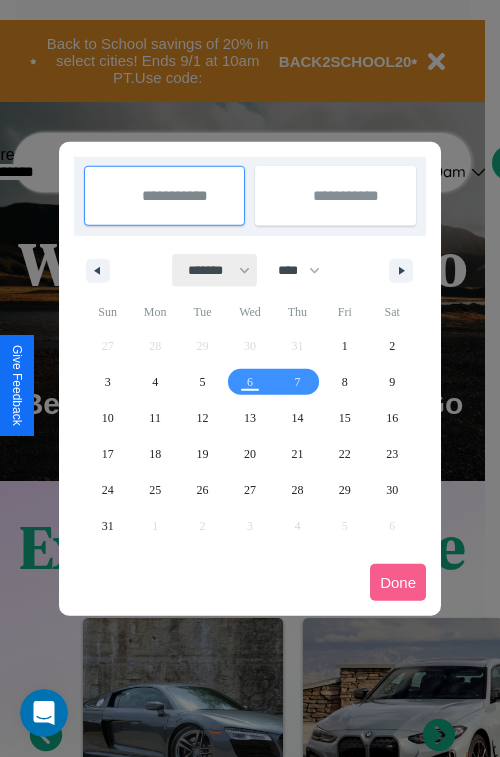 click on "******* ******** ***** ***** *** **** **** ****** ********* ******* ******** ********" at bounding box center (215, 270) 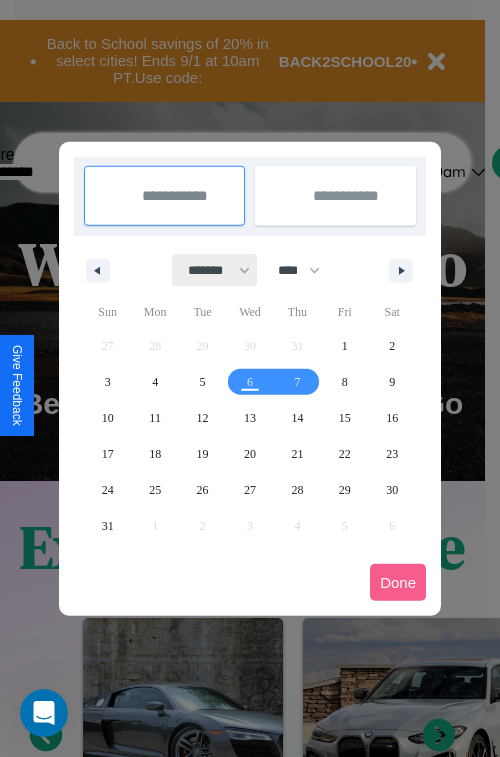 select on "*" 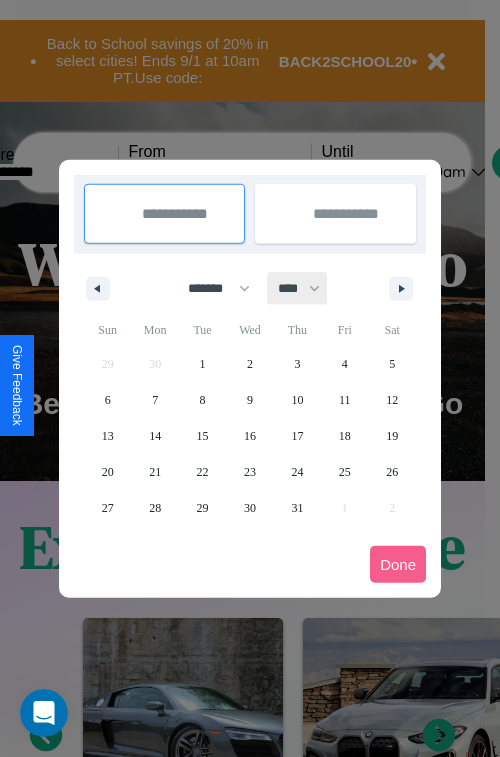 click on "**** **** **** **** **** **** **** **** **** **** **** **** **** **** **** **** **** **** **** **** **** **** **** **** **** **** **** **** **** **** **** **** **** **** **** **** **** **** **** **** **** **** **** **** **** **** **** **** **** **** **** **** **** **** **** **** **** **** **** **** **** **** **** **** **** **** **** **** **** **** **** **** **** **** **** **** **** **** **** **** **** **** **** **** **** **** **** **** **** **** **** **** **** **** **** **** **** **** **** **** **** **** **** **** **** **** **** **** **** **** **** **** **** **** **** **** **** **** **** **** ****" at bounding box center (298, 288) 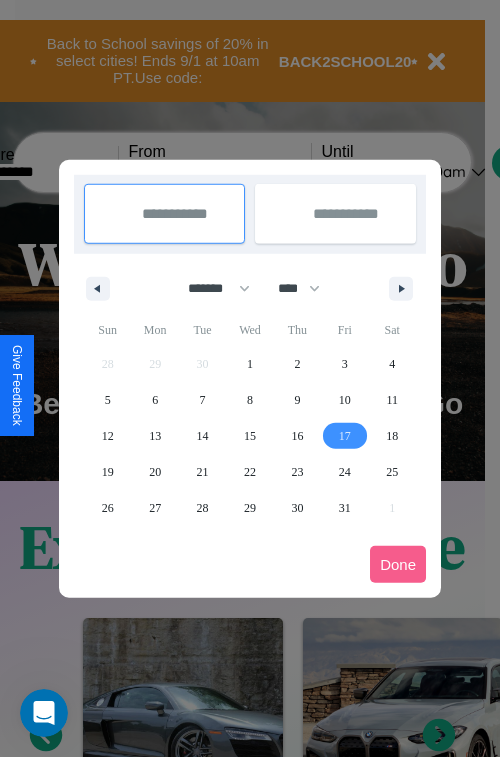 click on "17" at bounding box center [345, 436] 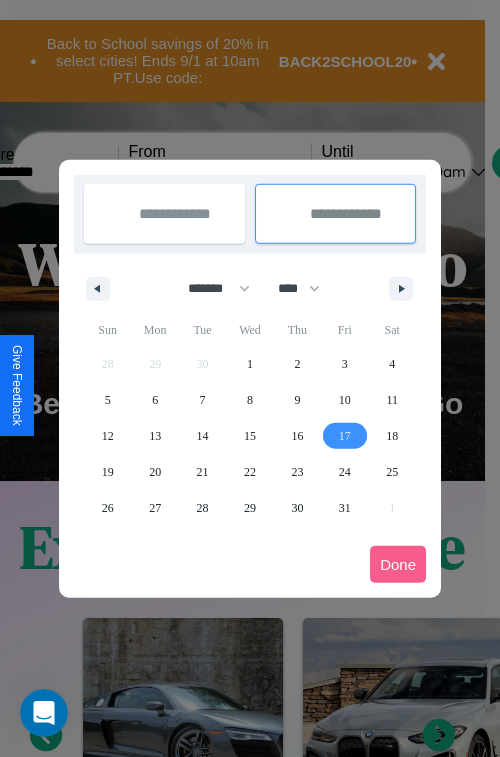 click on "19" at bounding box center (108, 472) 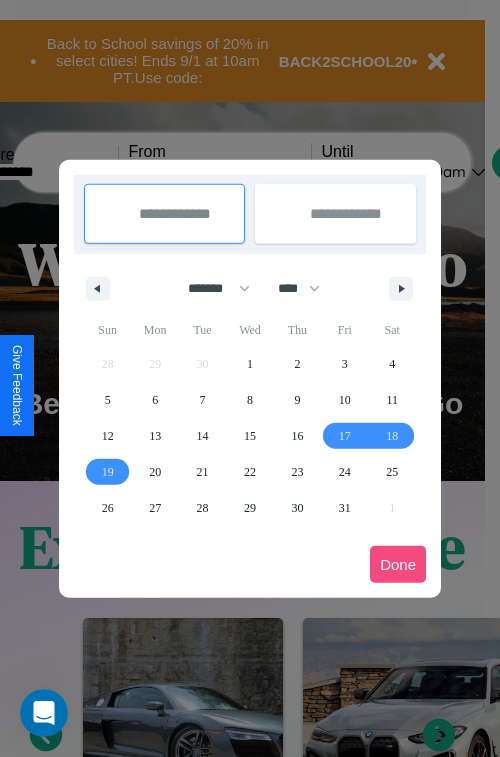 click on "Done" at bounding box center (398, 564) 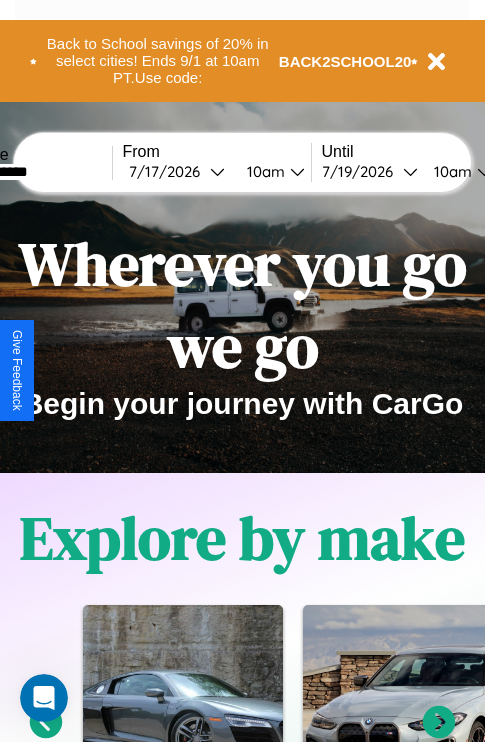 click on "10am" at bounding box center (263, 171) 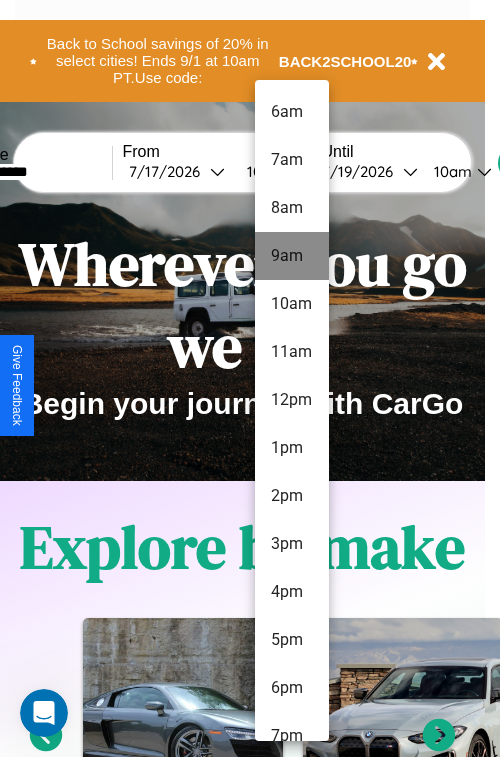 click on "9am" at bounding box center [292, 256] 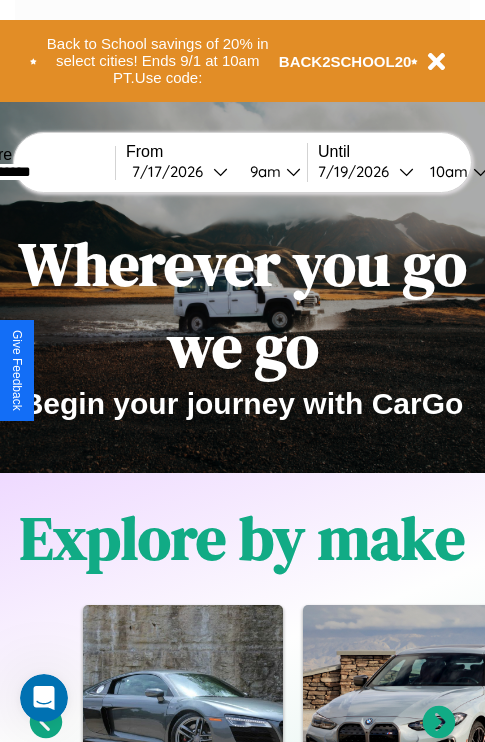 scroll, scrollTop: 0, scrollLeft: 70, axis: horizontal 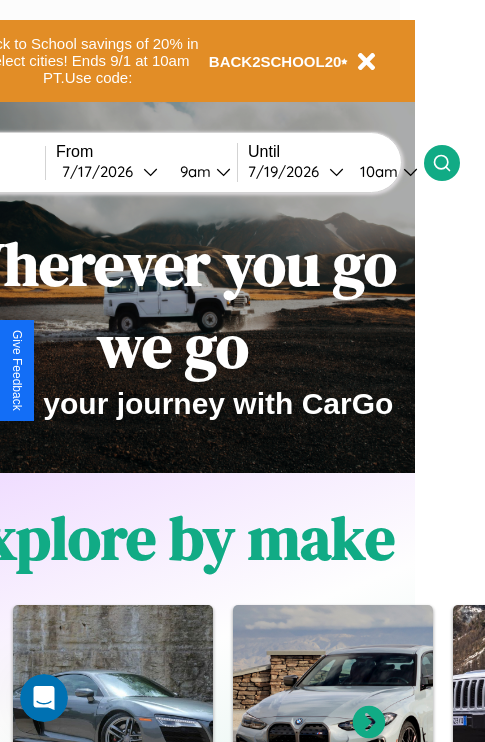 click 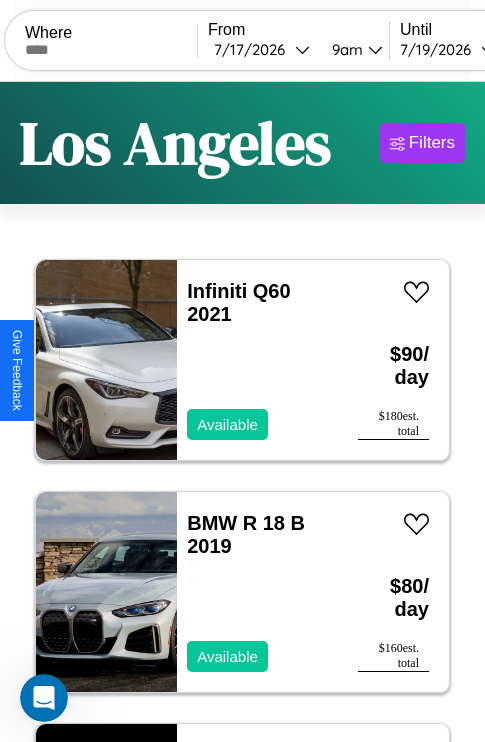 scroll, scrollTop: 95, scrollLeft: 0, axis: vertical 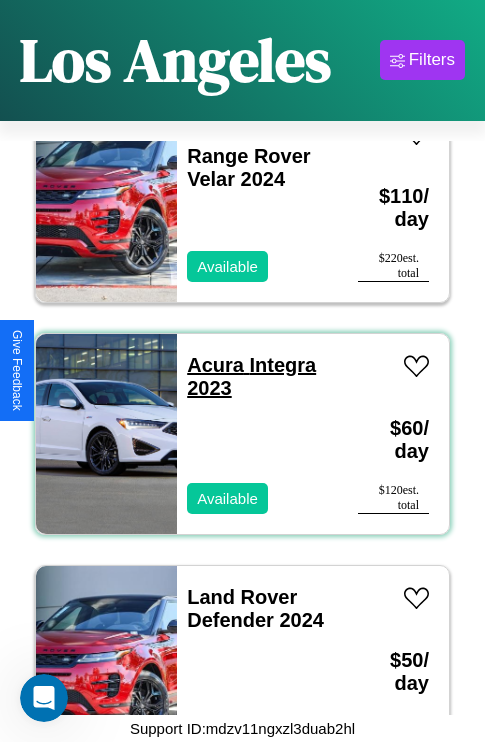 click on "Acura   Integra   2023" at bounding box center [251, 376] 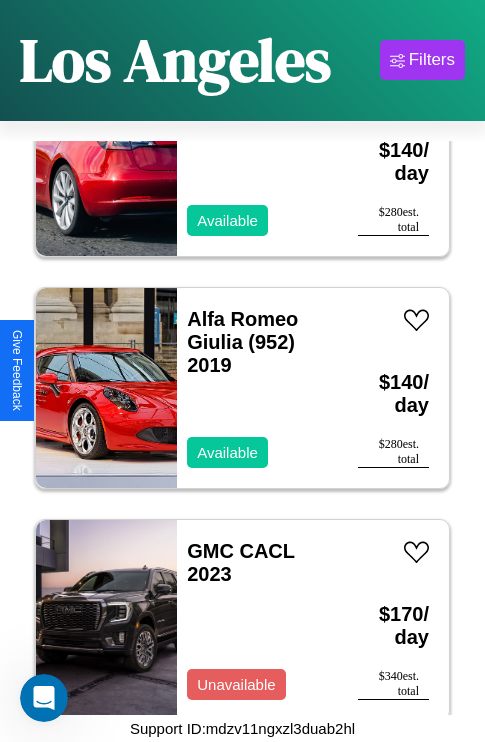 scroll, scrollTop: 21187, scrollLeft: 0, axis: vertical 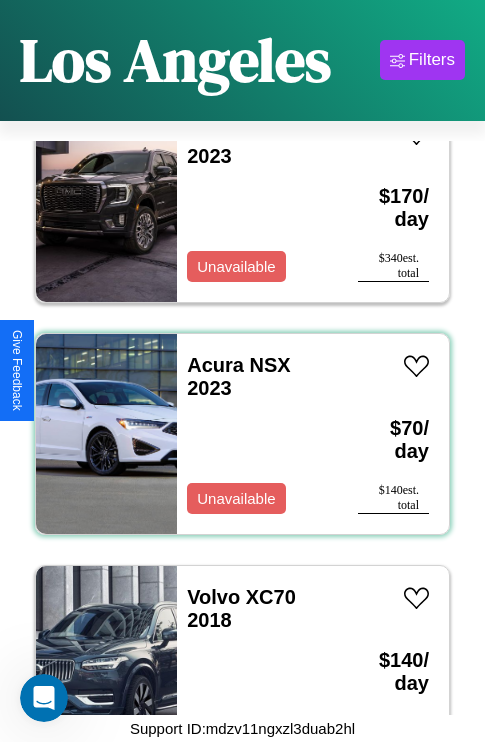 click on "Acura   NSX   2023 Unavailable" at bounding box center (257, 434) 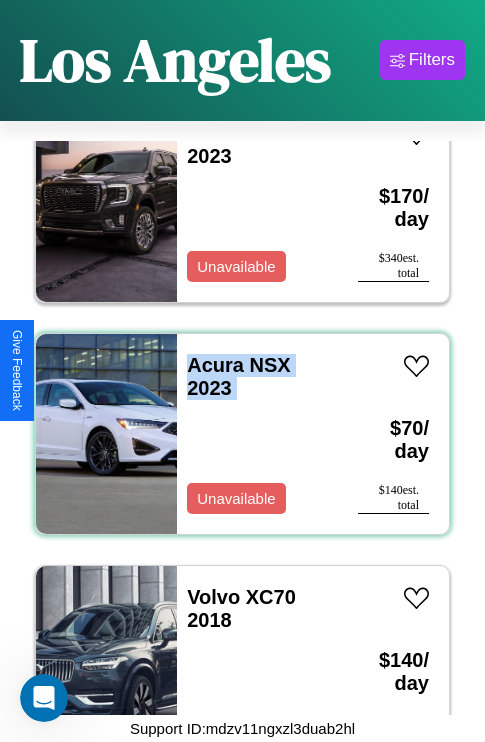click on "Acura   NSX   2023 Unavailable" at bounding box center [257, 434] 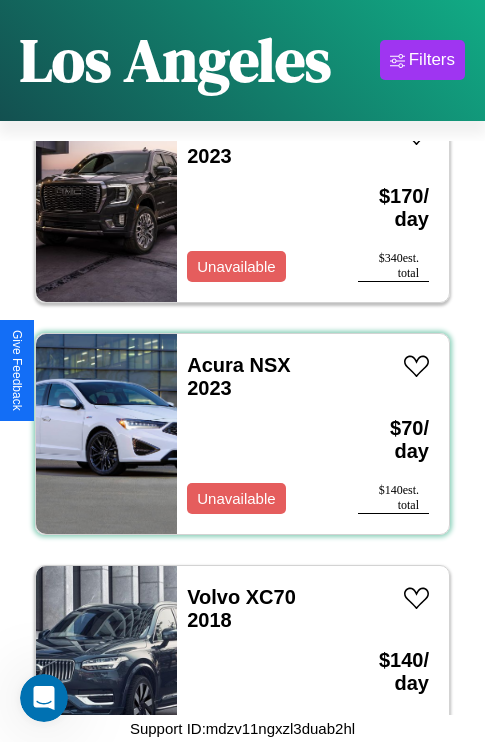 click on "Acura   NSX   2023 Unavailable" at bounding box center (257, 434) 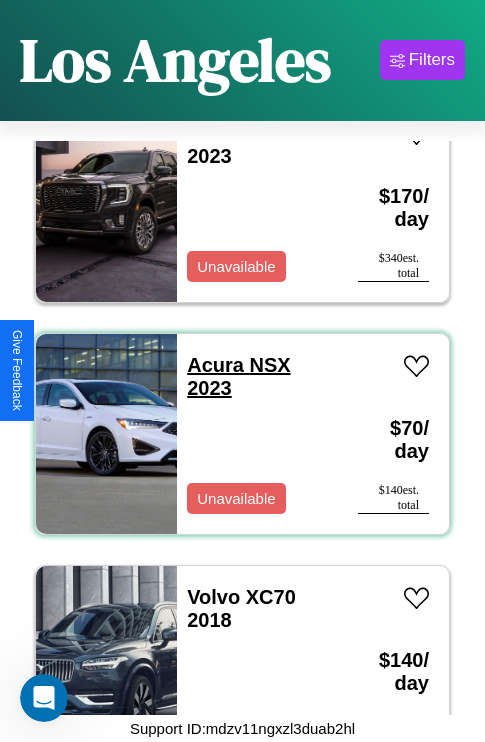 click on "Acura   NSX   2023" at bounding box center (238, 376) 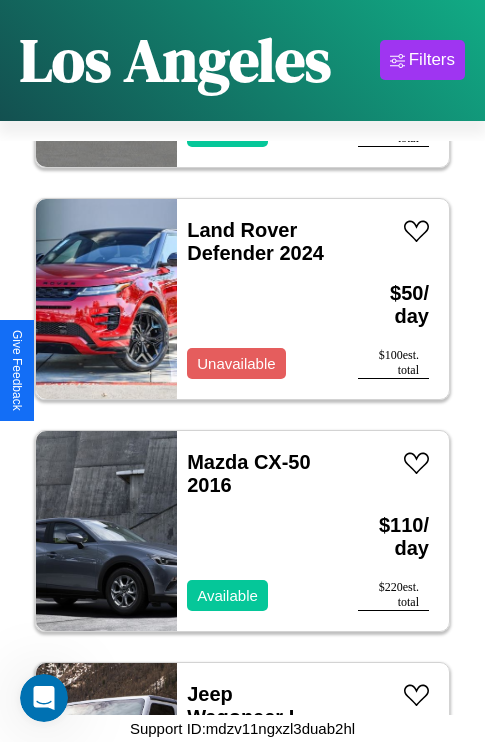 scroll, scrollTop: 8891, scrollLeft: 0, axis: vertical 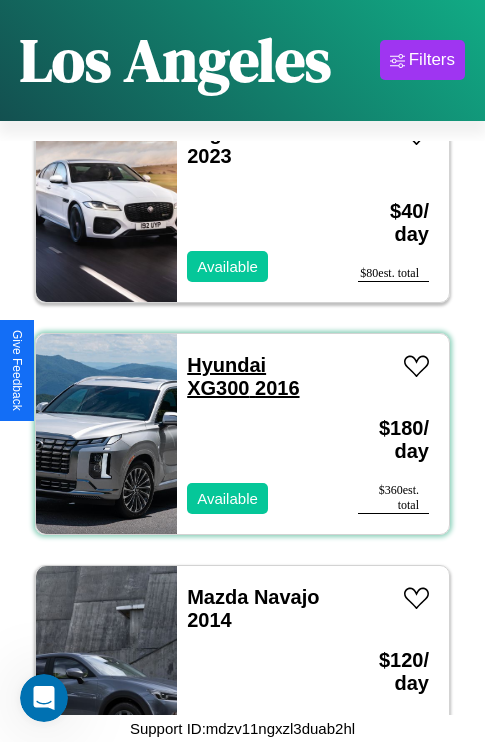 click on "Hyundai   XG300   2016" at bounding box center [243, 376] 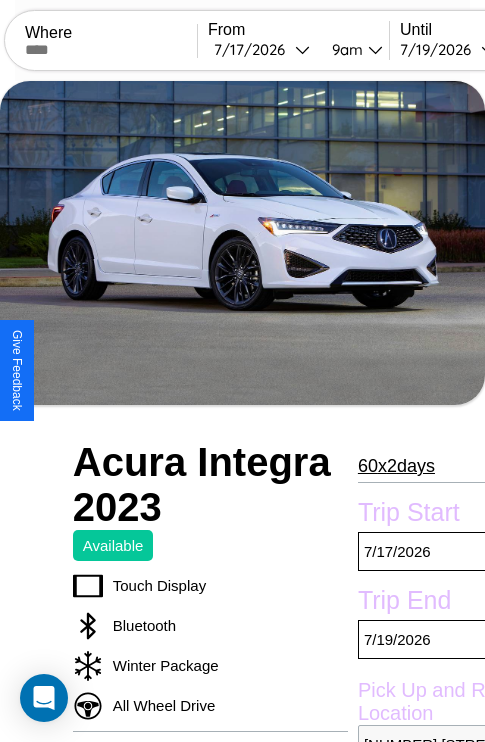 scroll, scrollTop: 95, scrollLeft: 0, axis: vertical 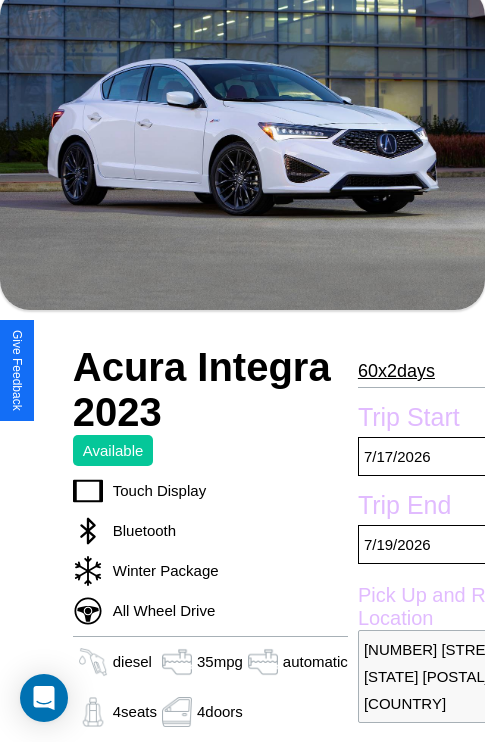 click on "60  x  2  days" at bounding box center [396, 371] 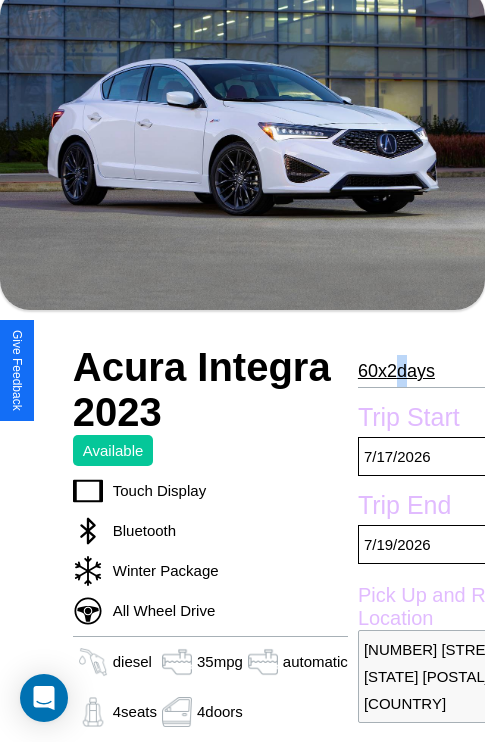 click on "60  x  2  days" at bounding box center (396, 371) 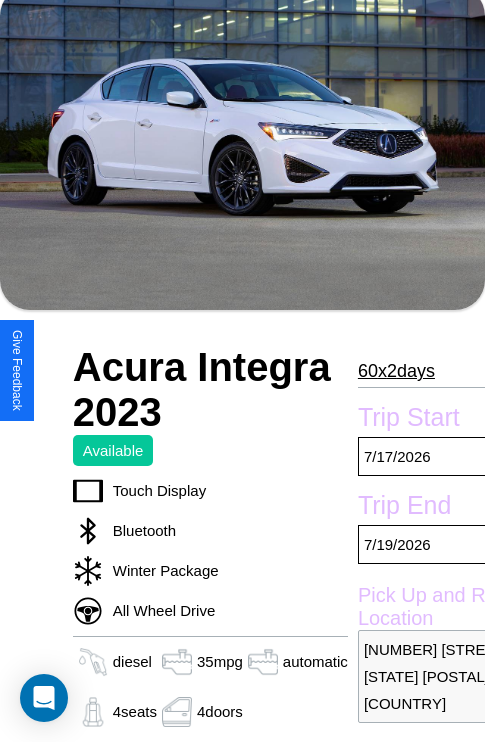 click on "60  x  2  days" at bounding box center (396, 371) 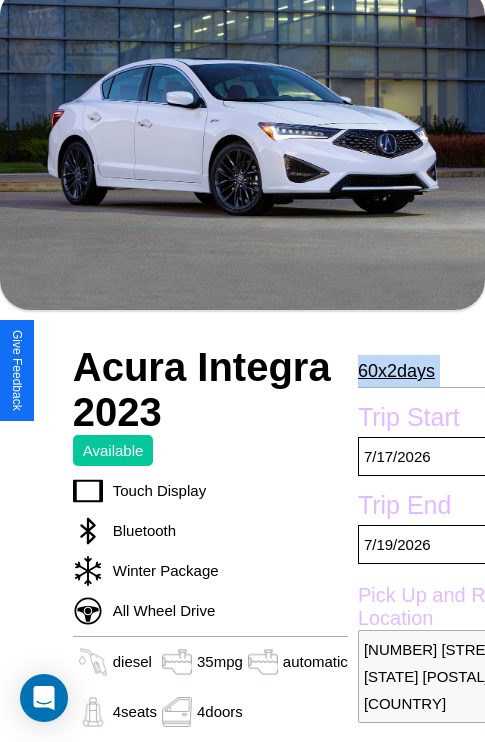 click on "60  x  2  days" at bounding box center [396, 371] 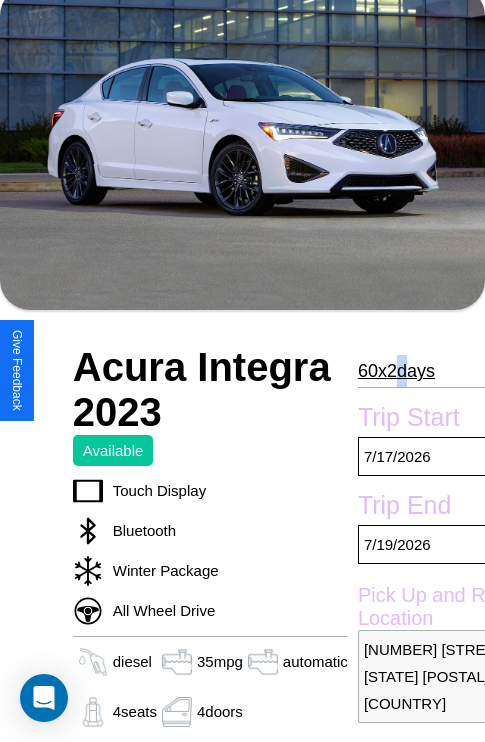 click on "60  x  2  days" at bounding box center (396, 371) 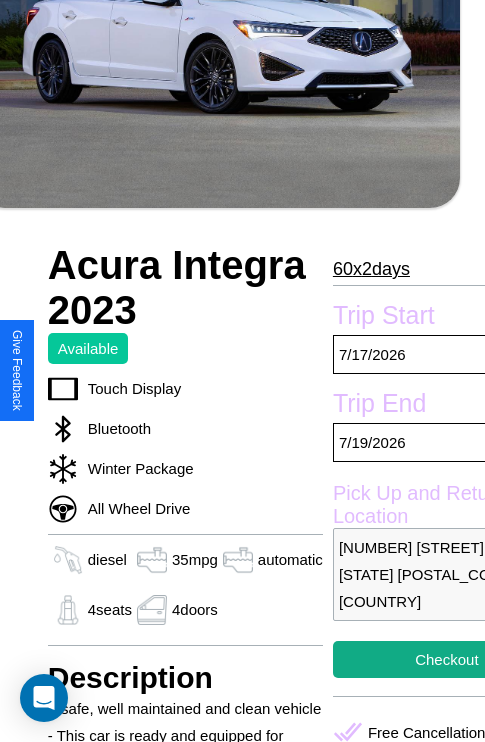 scroll, scrollTop: 459, scrollLeft: 88, axis: both 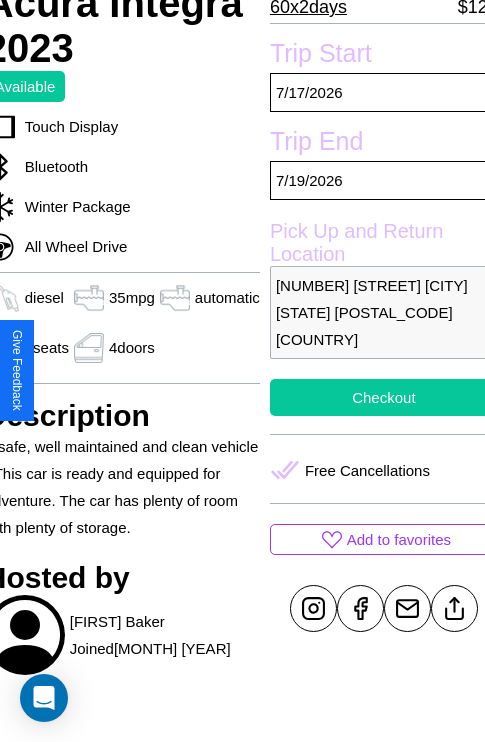 click on "Checkout" at bounding box center (384, 397) 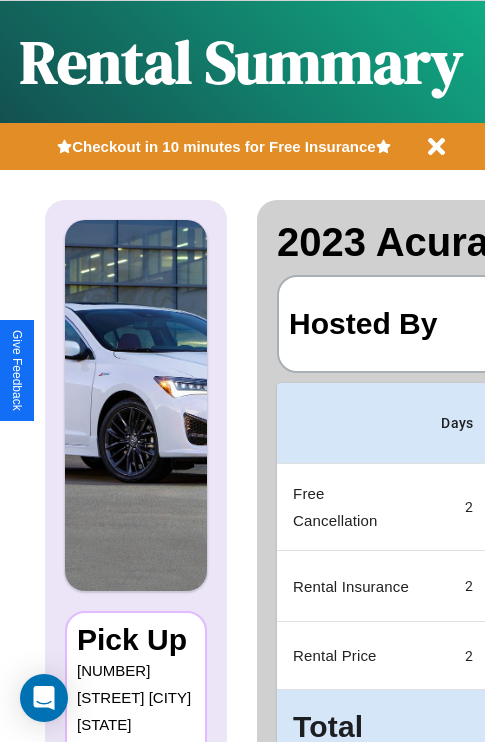 scroll, scrollTop: 0, scrollLeft: 378, axis: horizontal 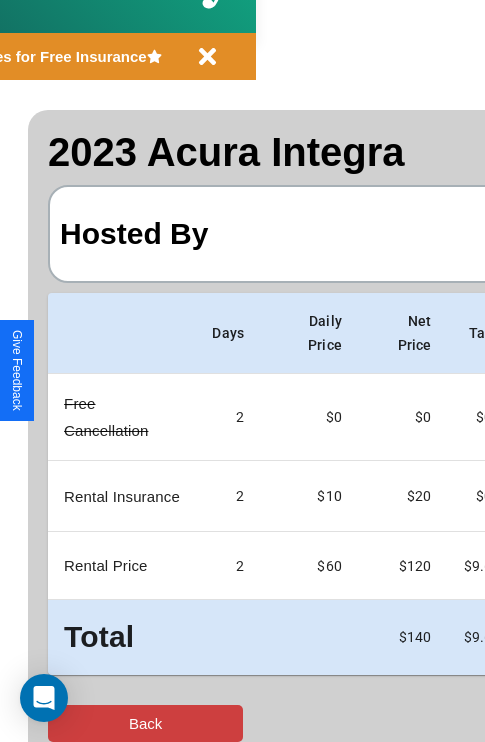 click on "Back" at bounding box center (145, 723) 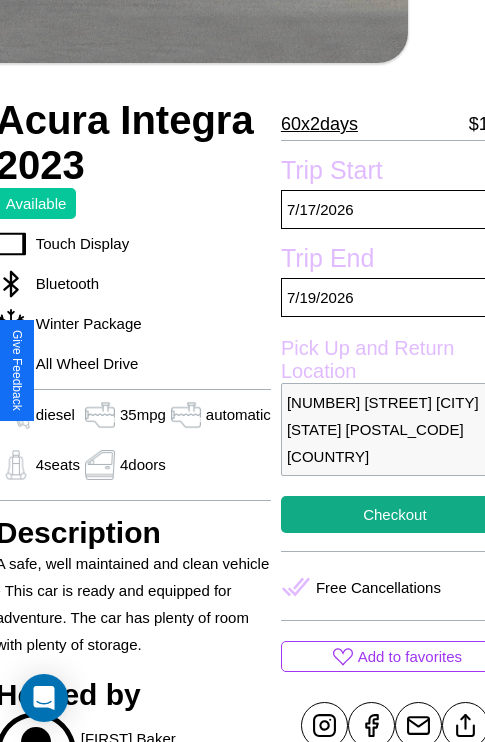 scroll, scrollTop: 387, scrollLeft: 88, axis: both 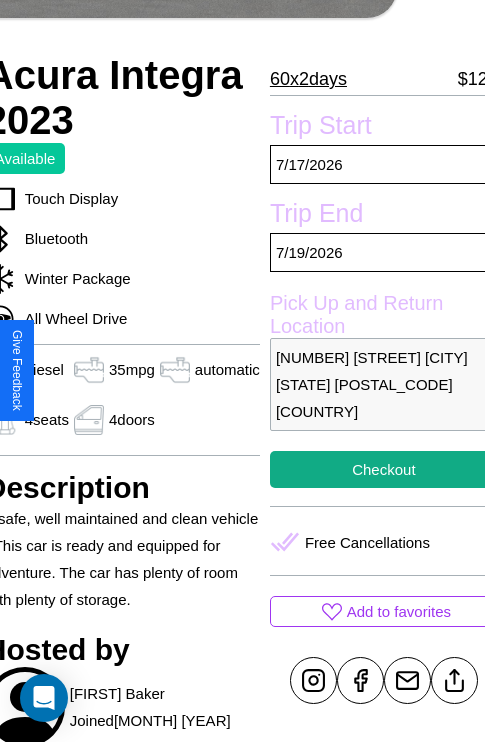 click on "8811 Lake Street  Los Angeles California 70438 United States" at bounding box center (384, 384) 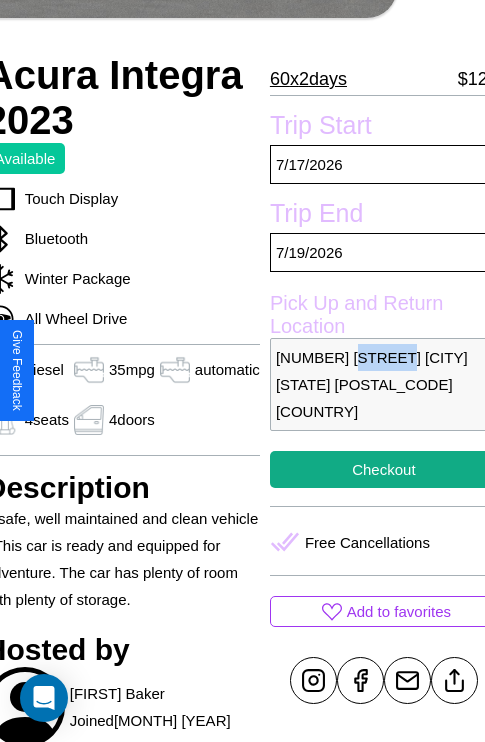 click on "8811 Lake Street  Los Angeles California 70438 United States" at bounding box center (384, 384) 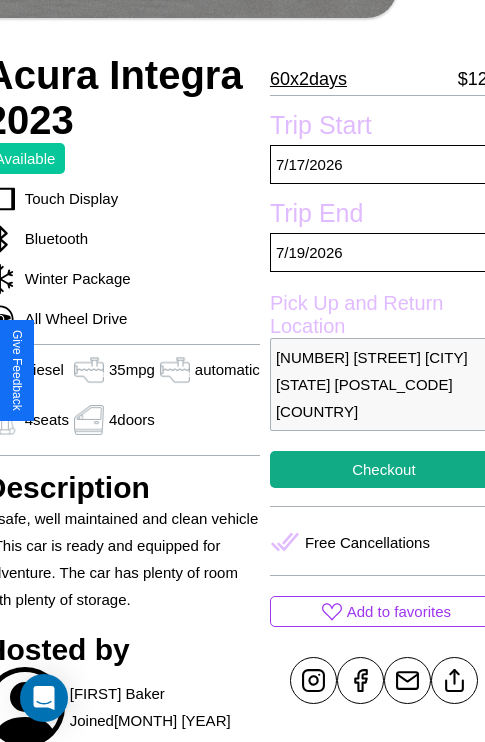 click on "8811 Lake Street  Los Angeles California 70438 United States" at bounding box center [384, 384] 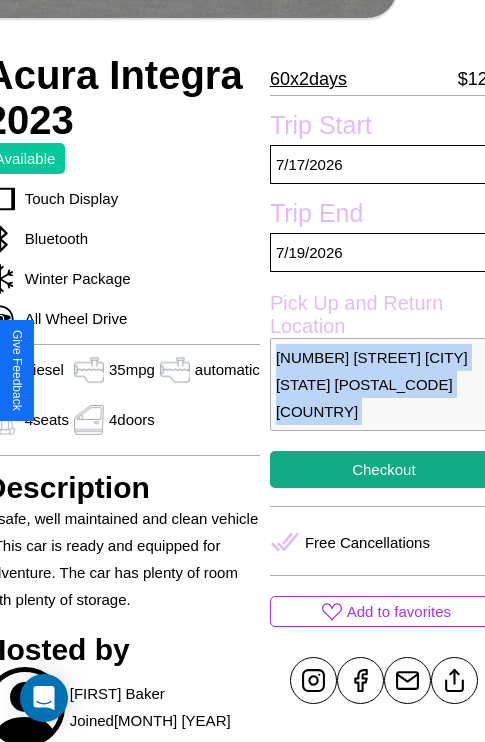 click on "8811 Lake Street  Los Angeles California 70438 United States" at bounding box center [384, 384] 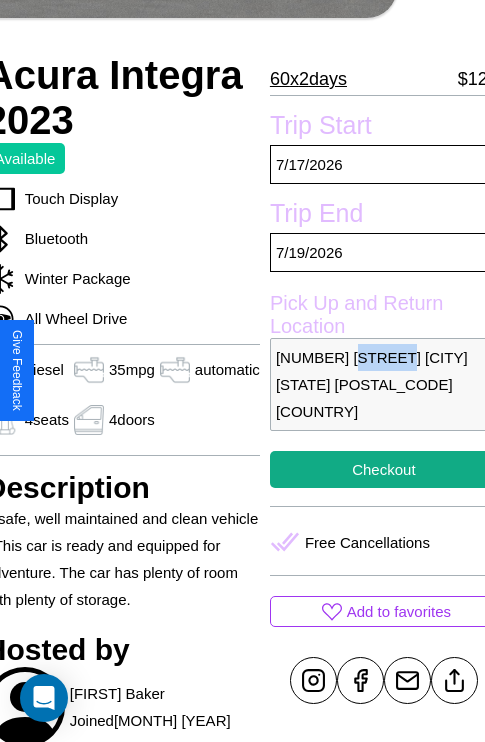 click on "8811 Lake Street  Los Angeles California 70438 United States" at bounding box center (384, 384) 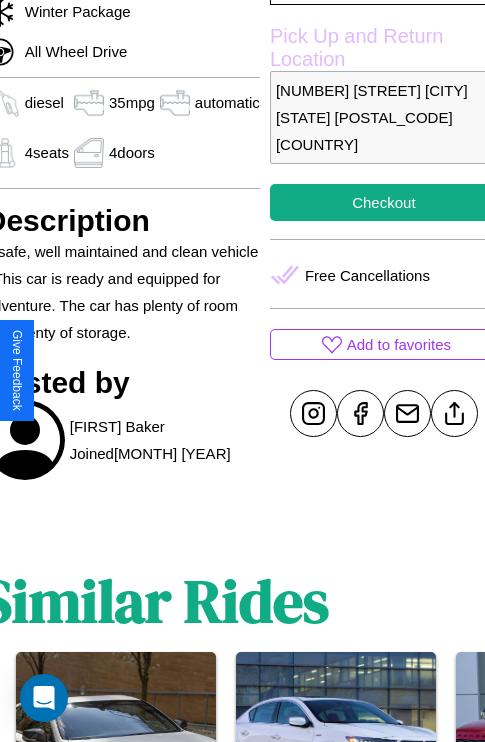 scroll, scrollTop: 670, scrollLeft: 88, axis: both 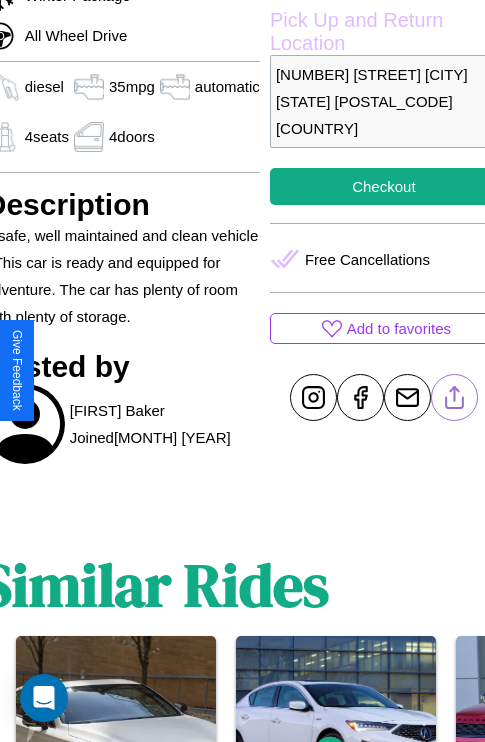 click 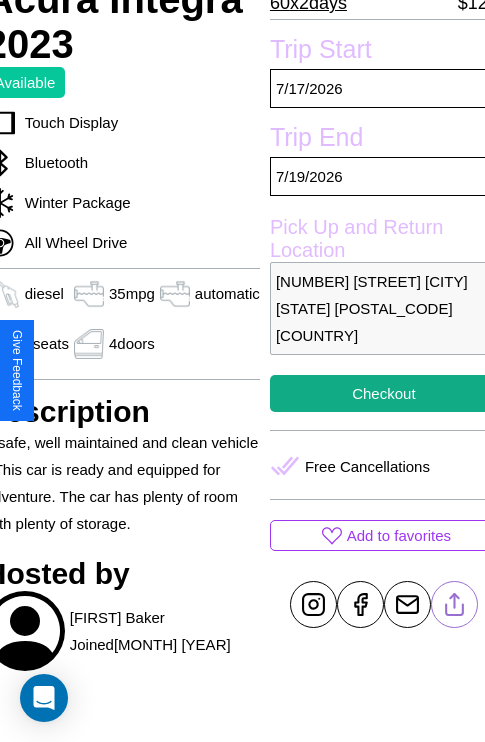 scroll, scrollTop: 459, scrollLeft: 88, axis: both 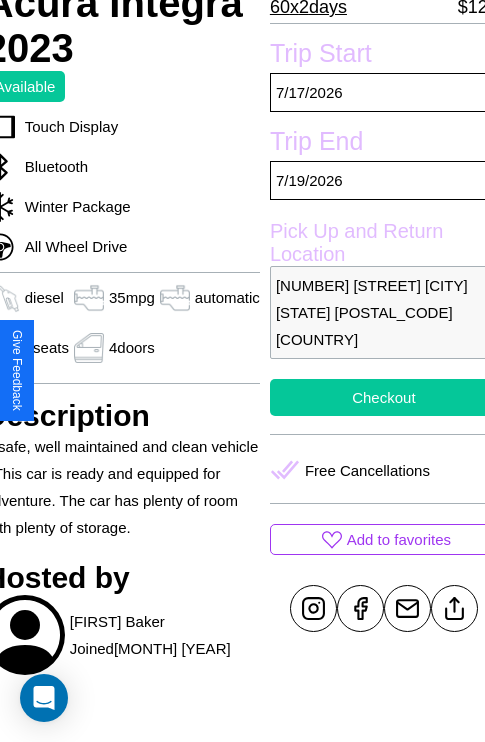click on "Checkout" at bounding box center (384, 397) 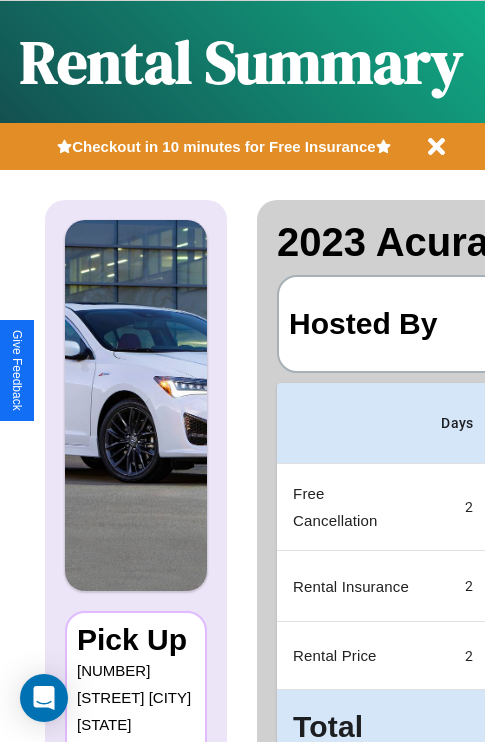 scroll, scrollTop: 0, scrollLeft: 378, axis: horizontal 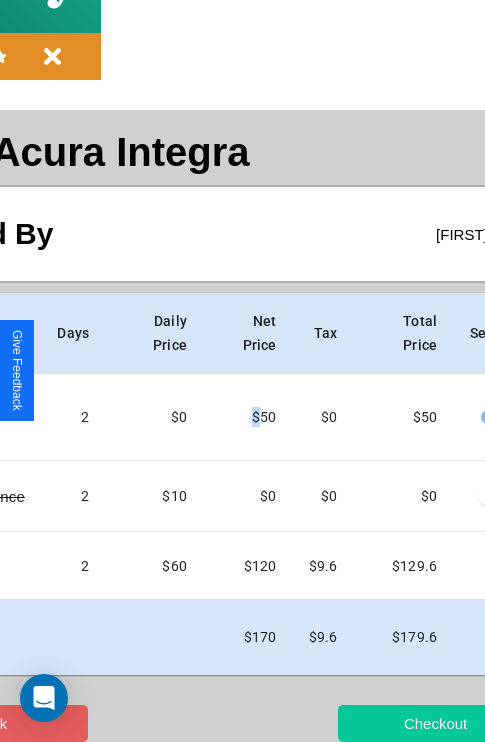 click on "Checkout" at bounding box center [435, 723] 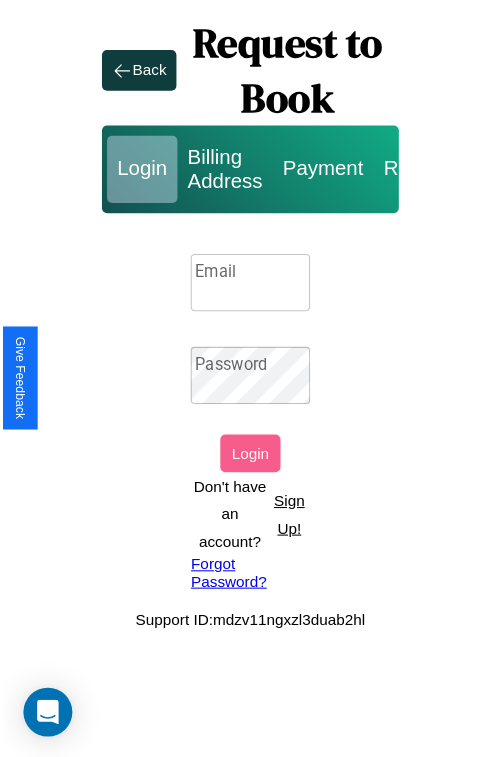 scroll, scrollTop: 0, scrollLeft: 0, axis: both 